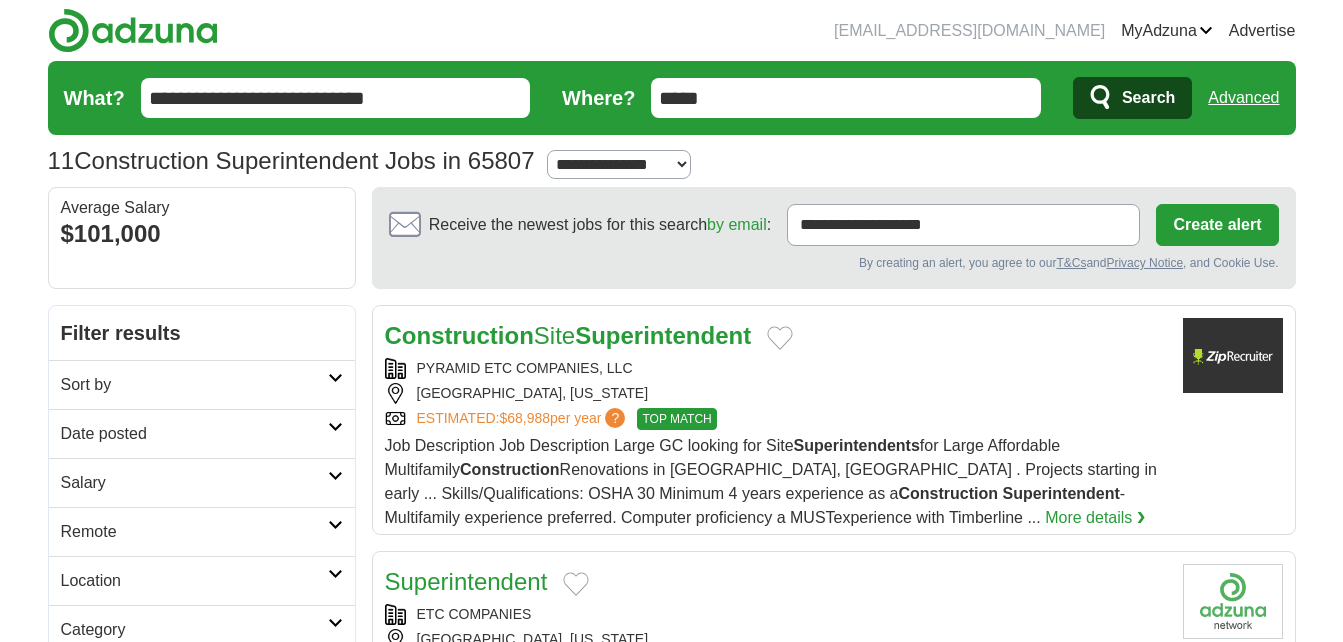 scroll, scrollTop: 0, scrollLeft: 0, axis: both 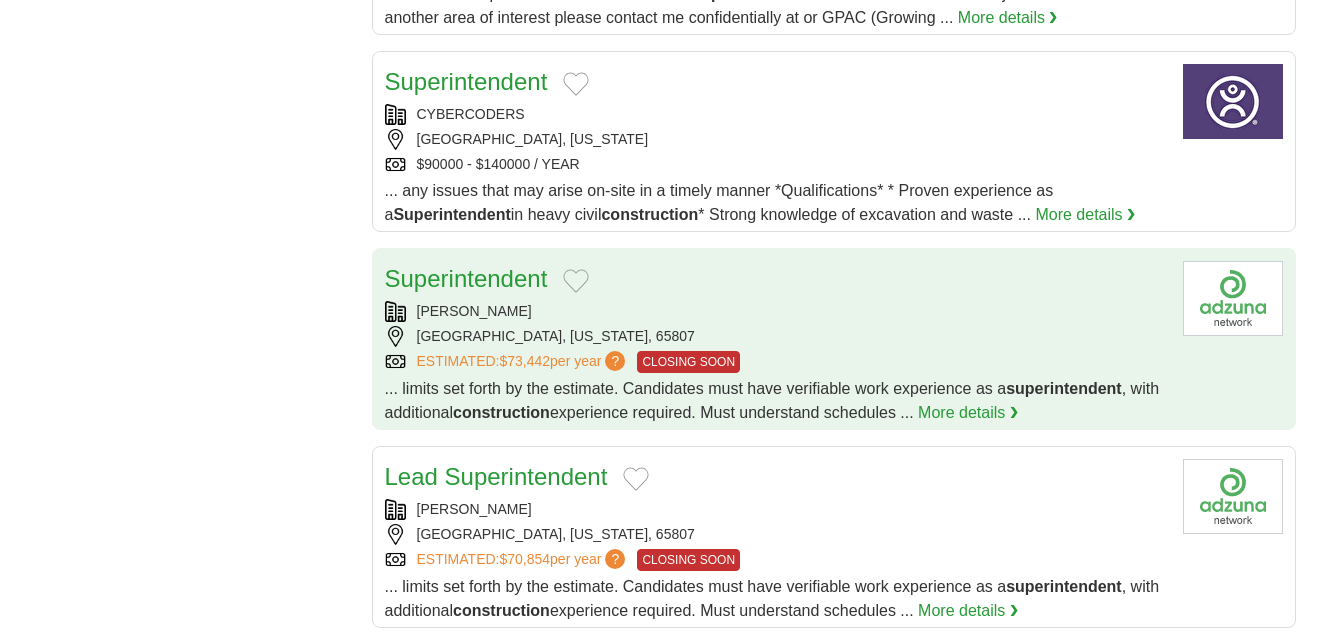 click on "ESTIMATED:
$73,442
per year
?
CLOSING SOON" at bounding box center [776, 362] 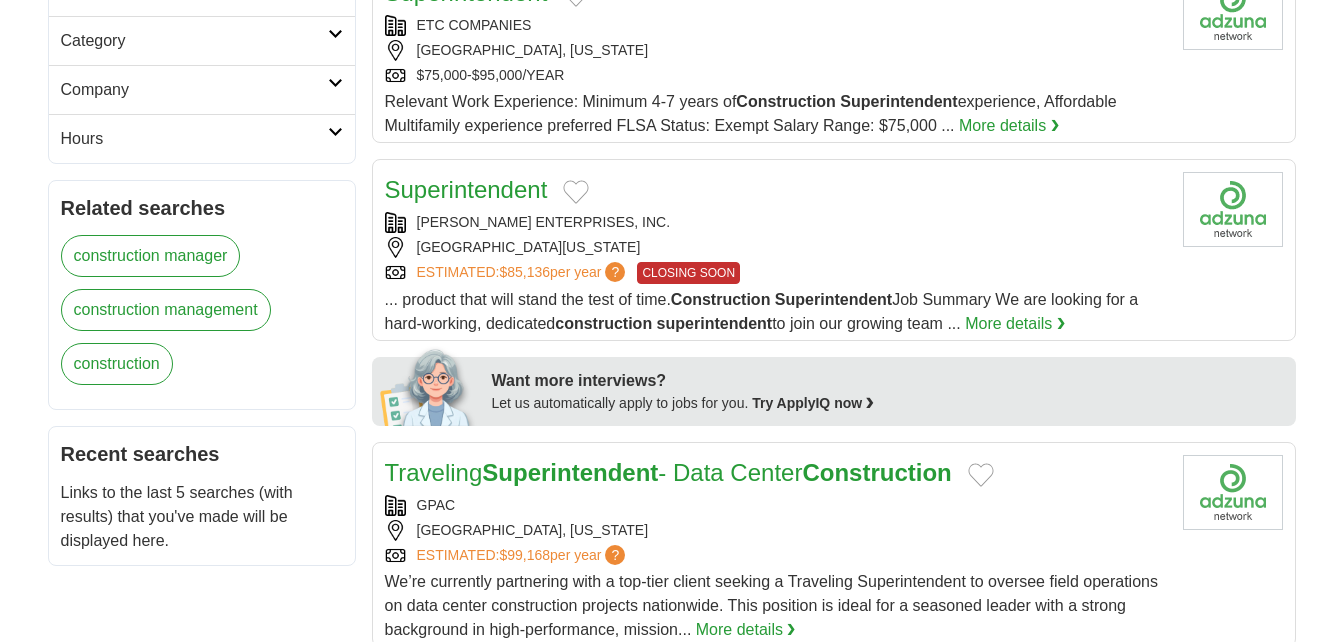 scroll, scrollTop: 606, scrollLeft: 0, axis: vertical 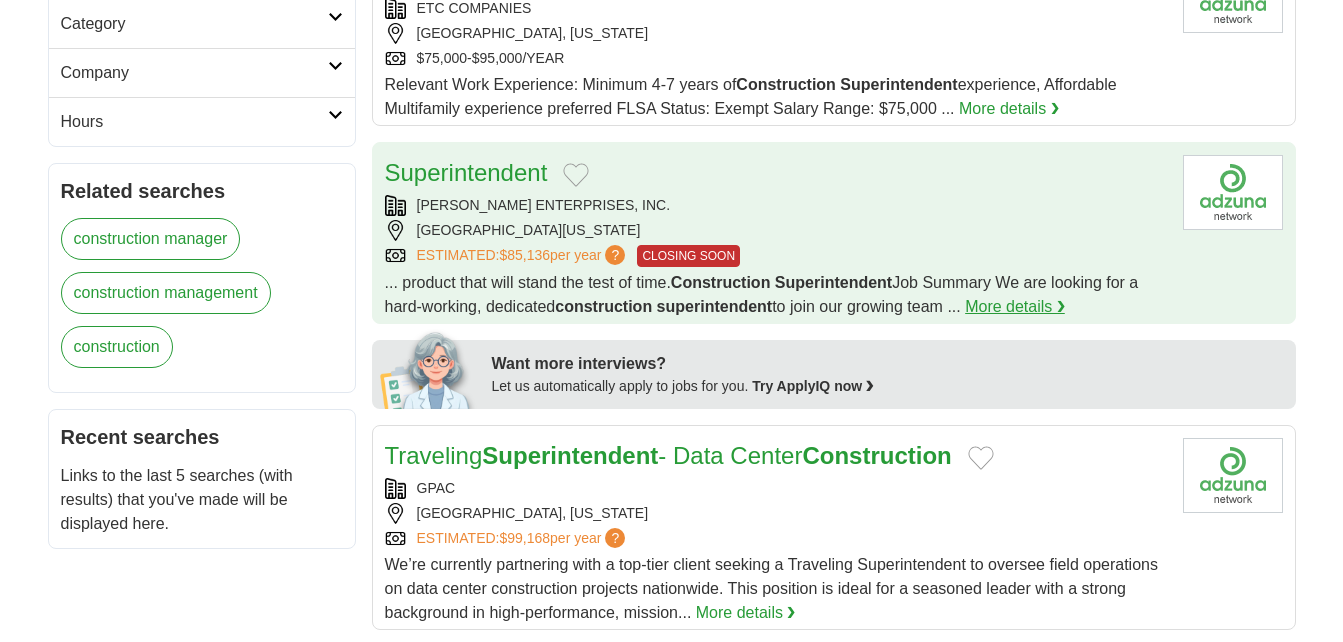 click on "More details ❯" at bounding box center (1015, 307) 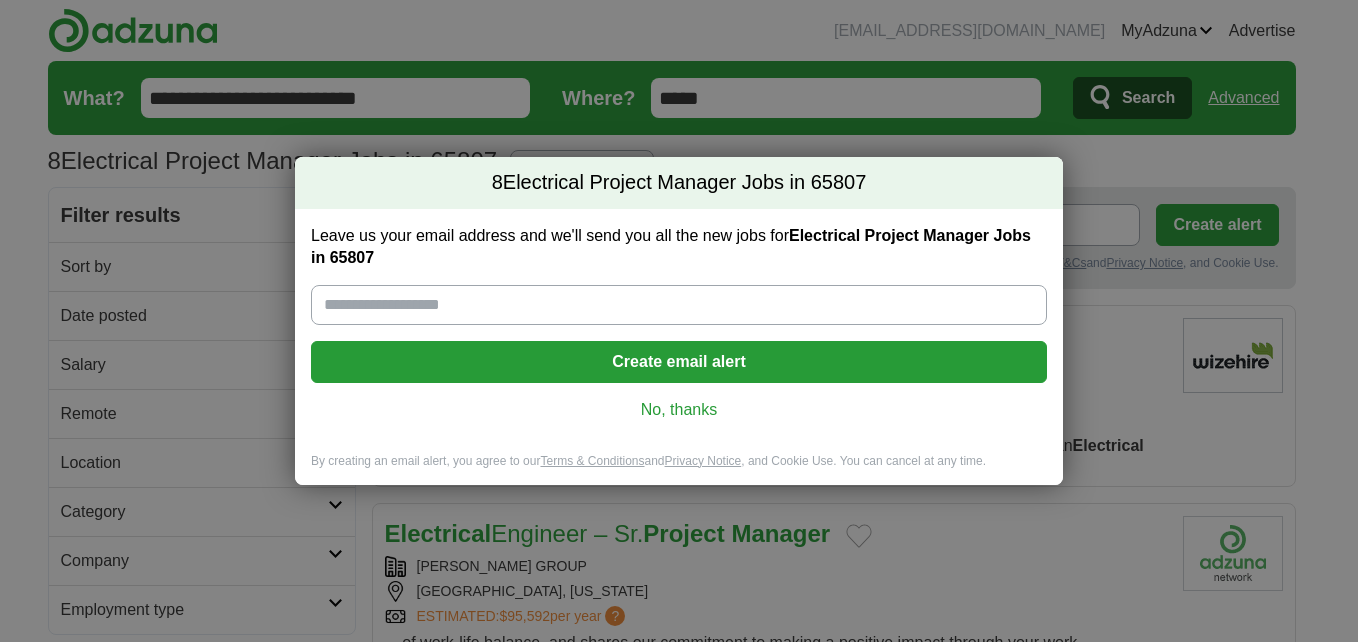 scroll, scrollTop: 0, scrollLeft: 0, axis: both 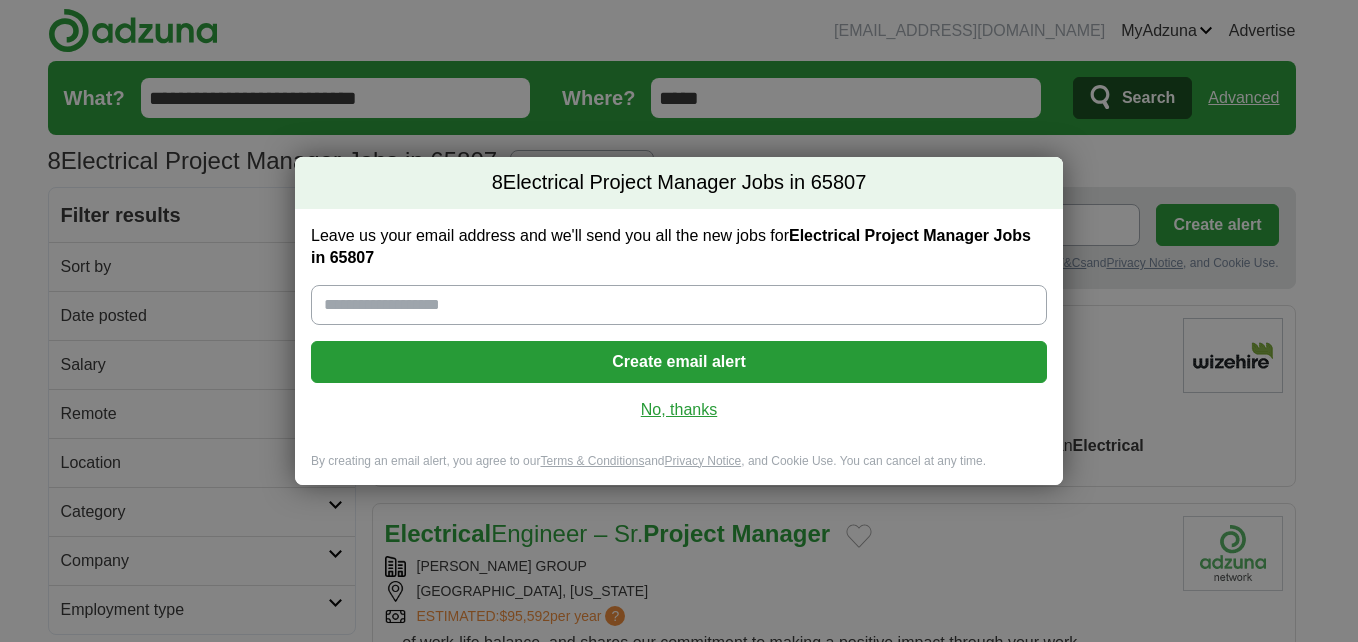 click on "No, thanks" at bounding box center [679, 410] 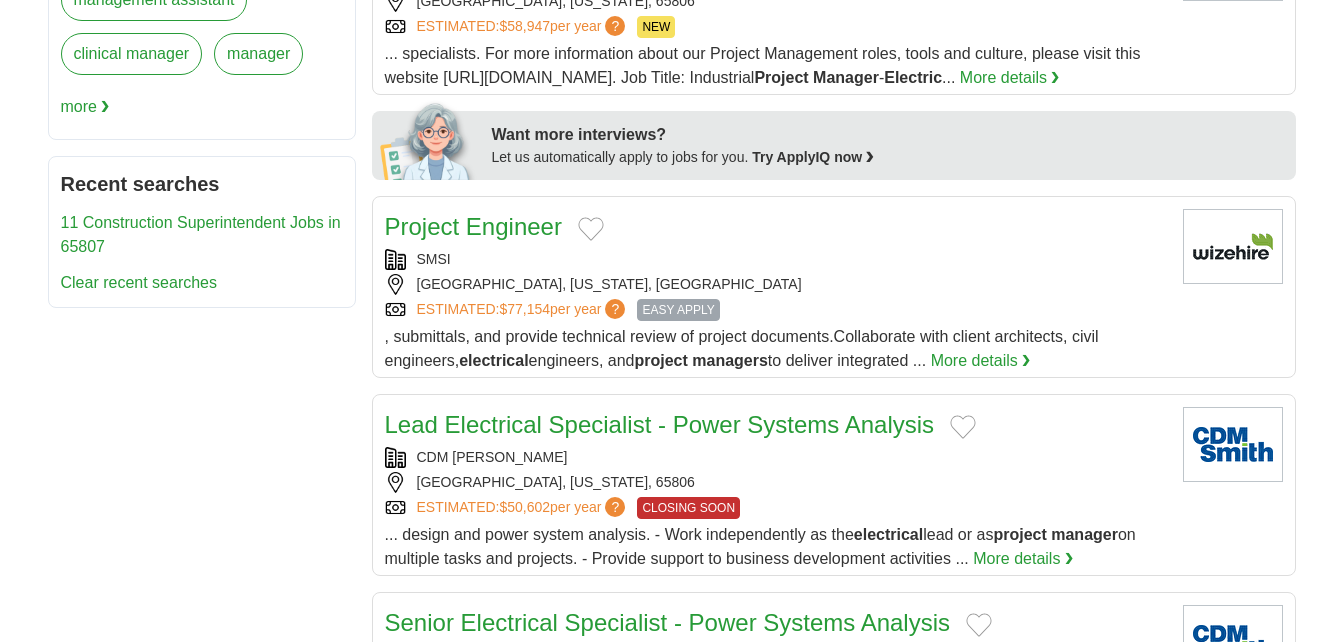 scroll, scrollTop: 834, scrollLeft: 0, axis: vertical 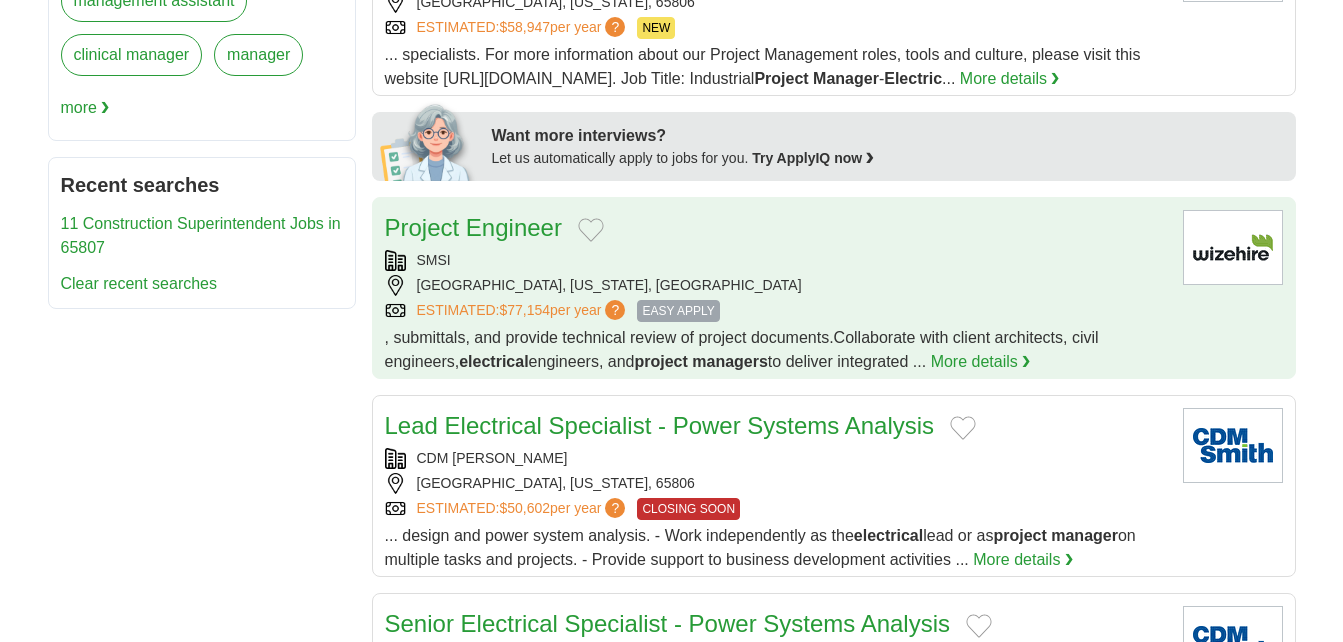 click on "SMSI" at bounding box center (776, 260) 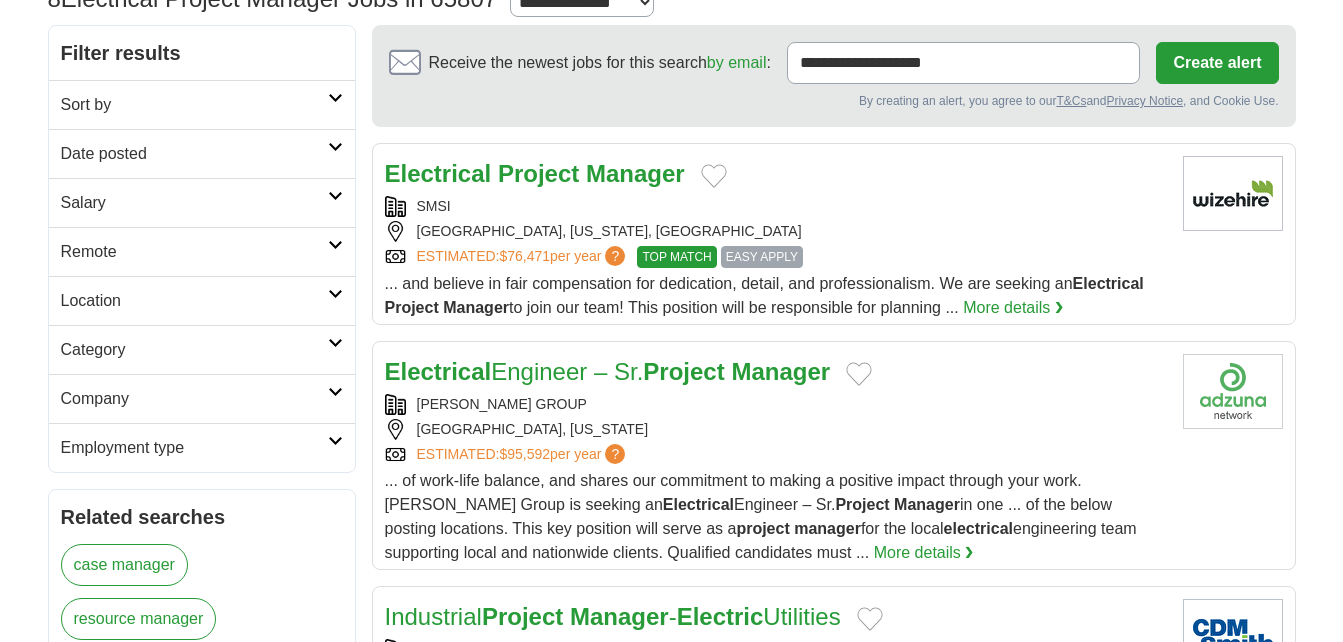 scroll, scrollTop: 161, scrollLeft: 0, axis: vertical 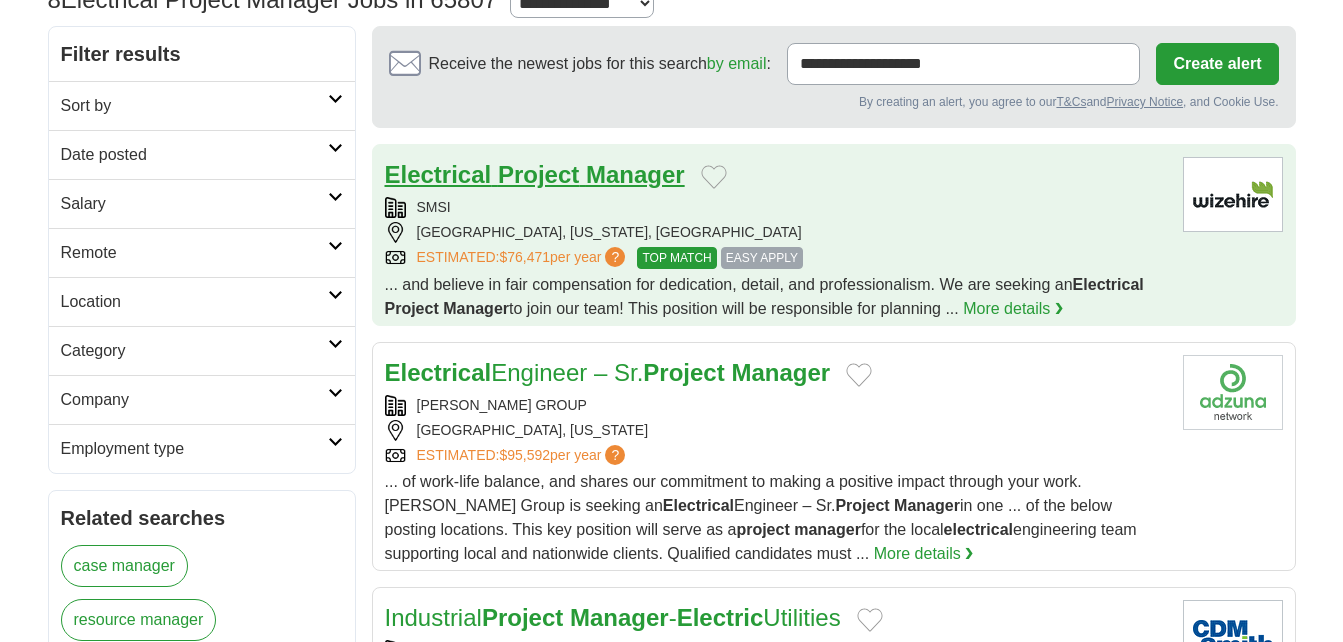 click on "Manager" at bounding box center (635, 174) 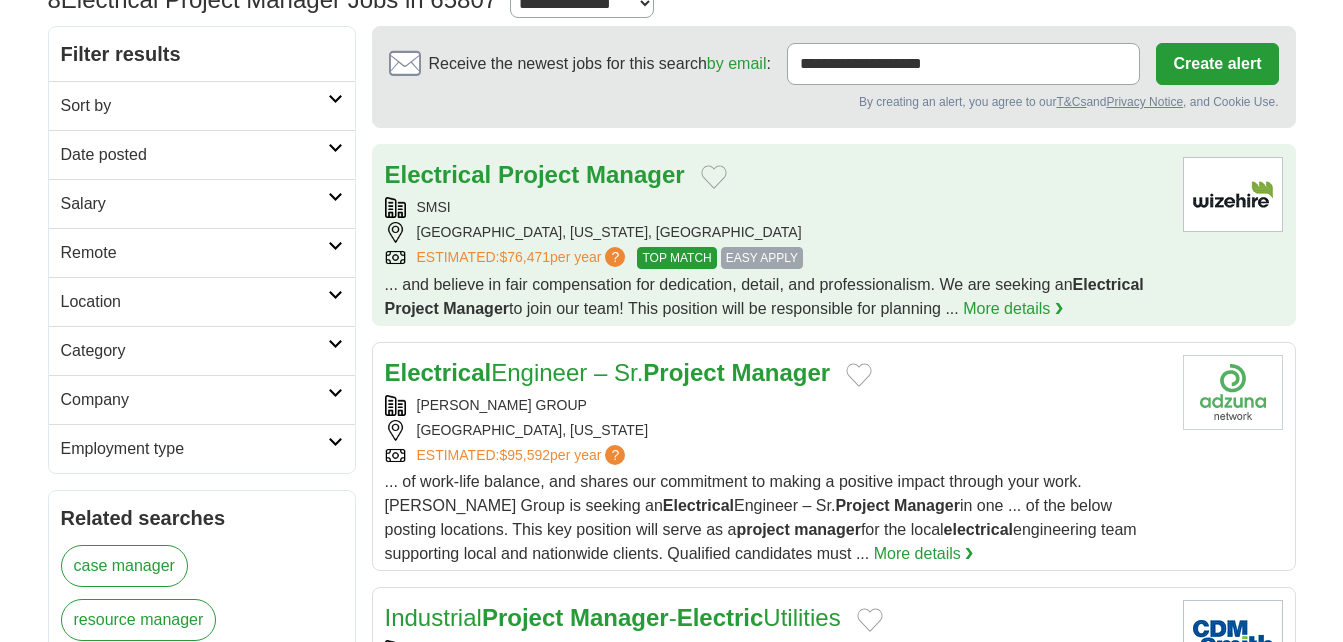 scroll, scrollTop: 0, scrollLeft: 0, axis: both 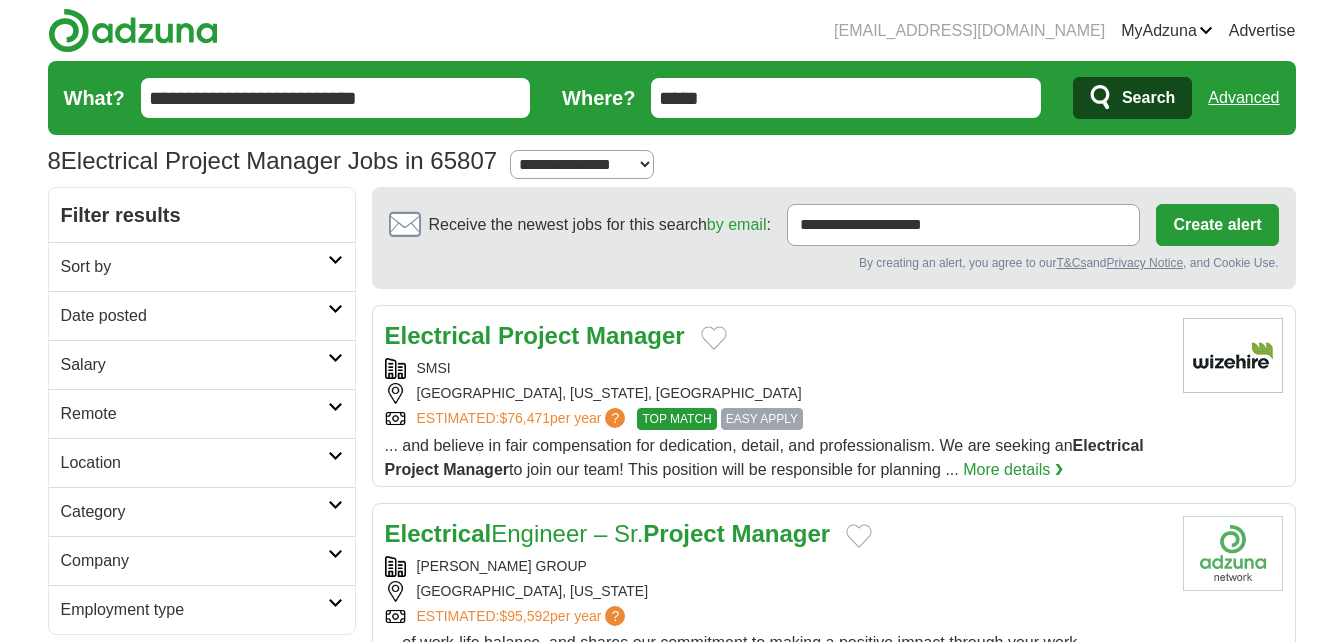 click on "**********" at bounding box center (336, 98) 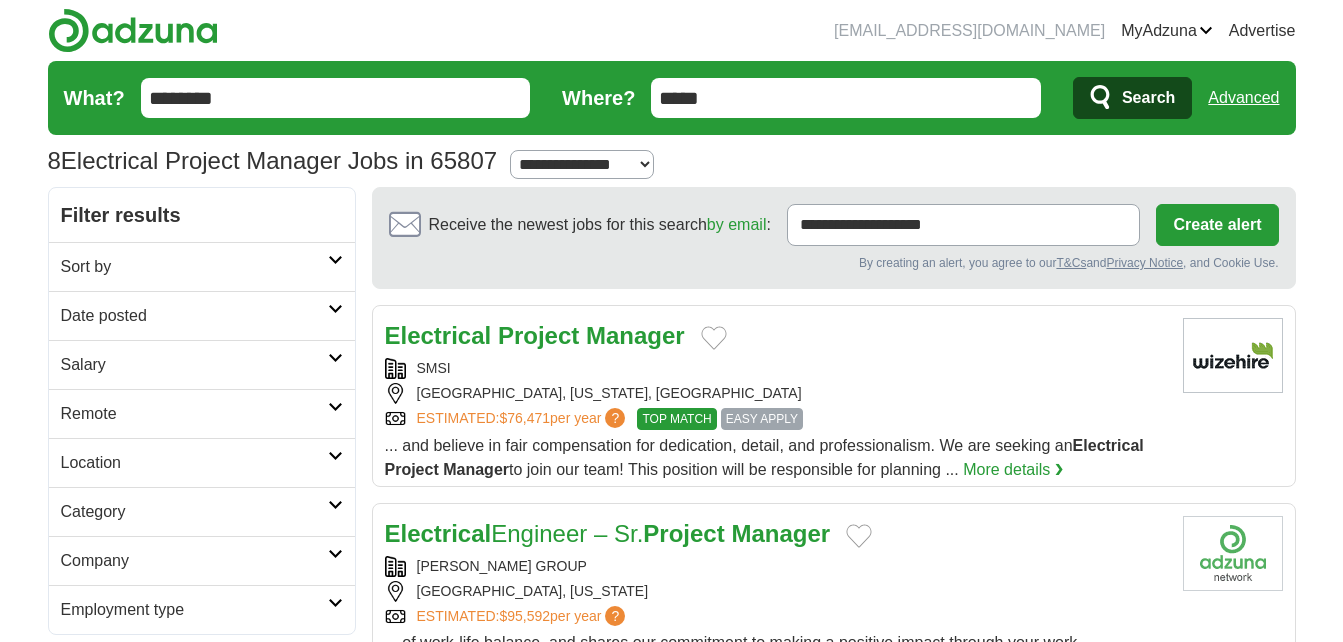 type on "********" 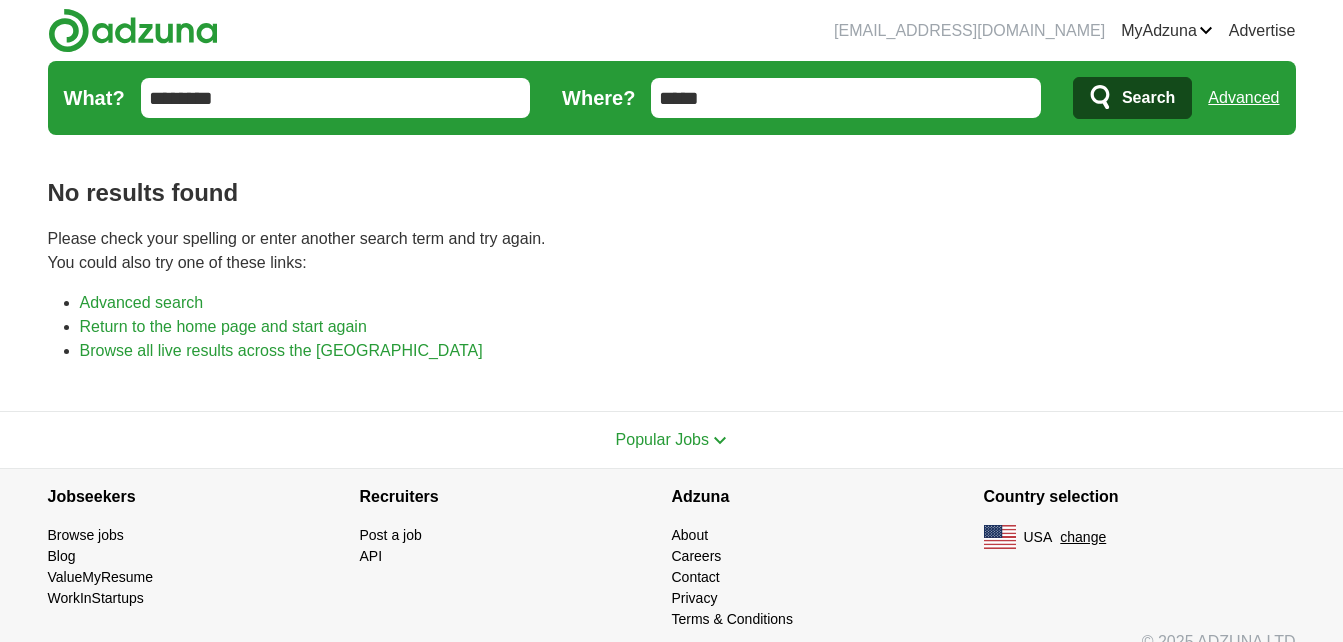 scroll, scrollTop: 0, scrollLeft: 0, axis: both 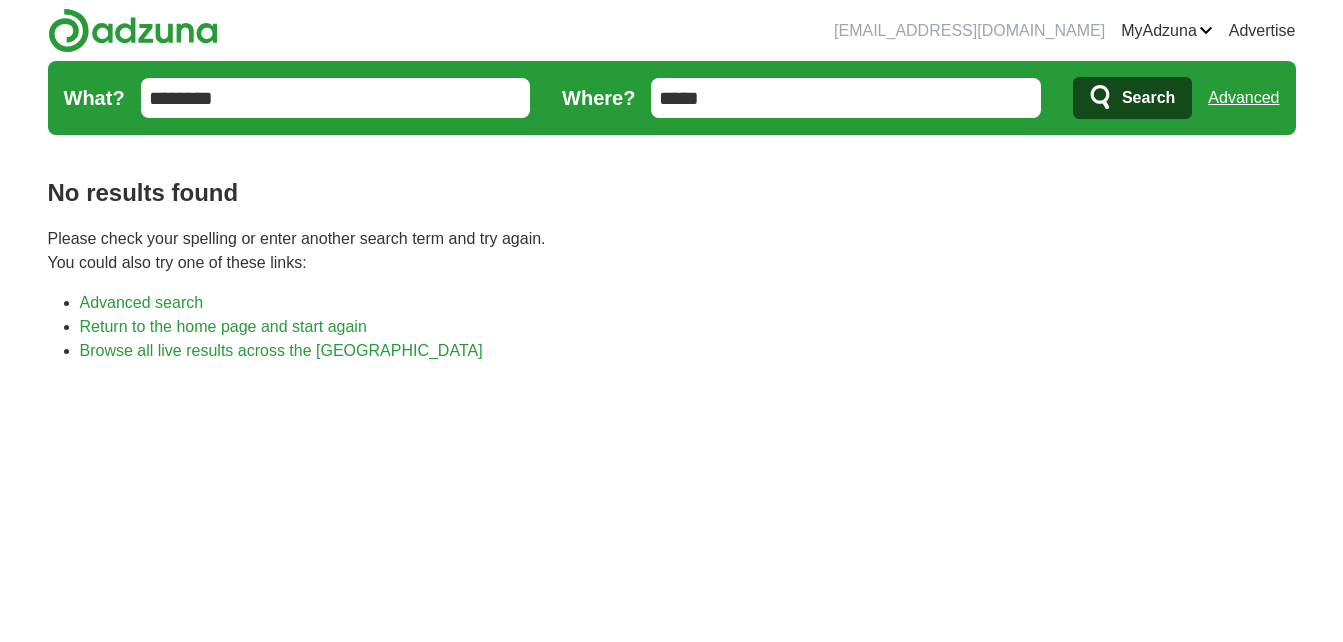 click on "********" at bounding box center (336, 98) 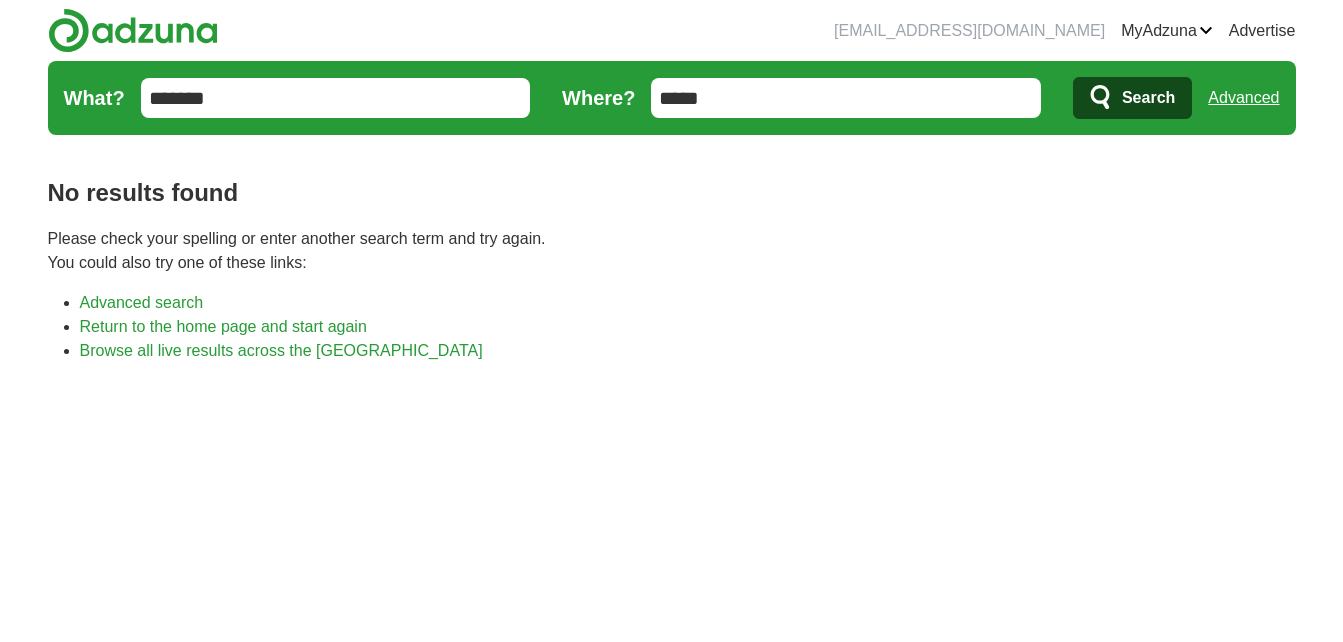type on "*******" 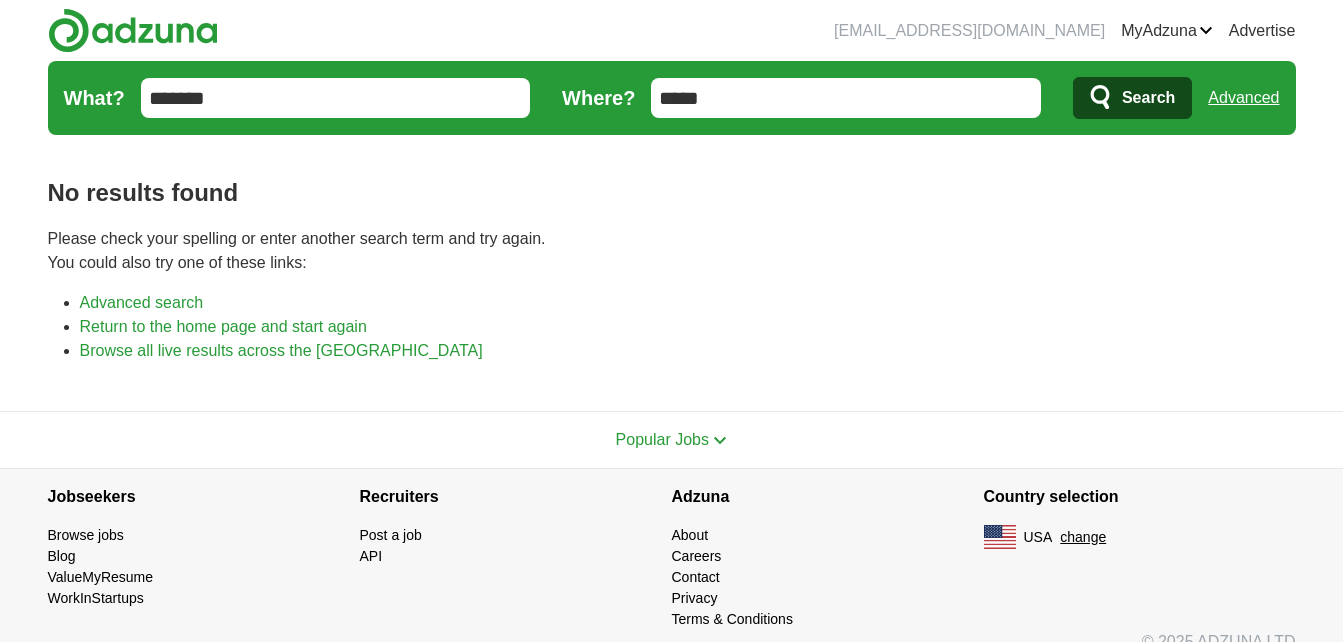 scroll, scrollTop: 0, scrollLeft: 0, axis: both 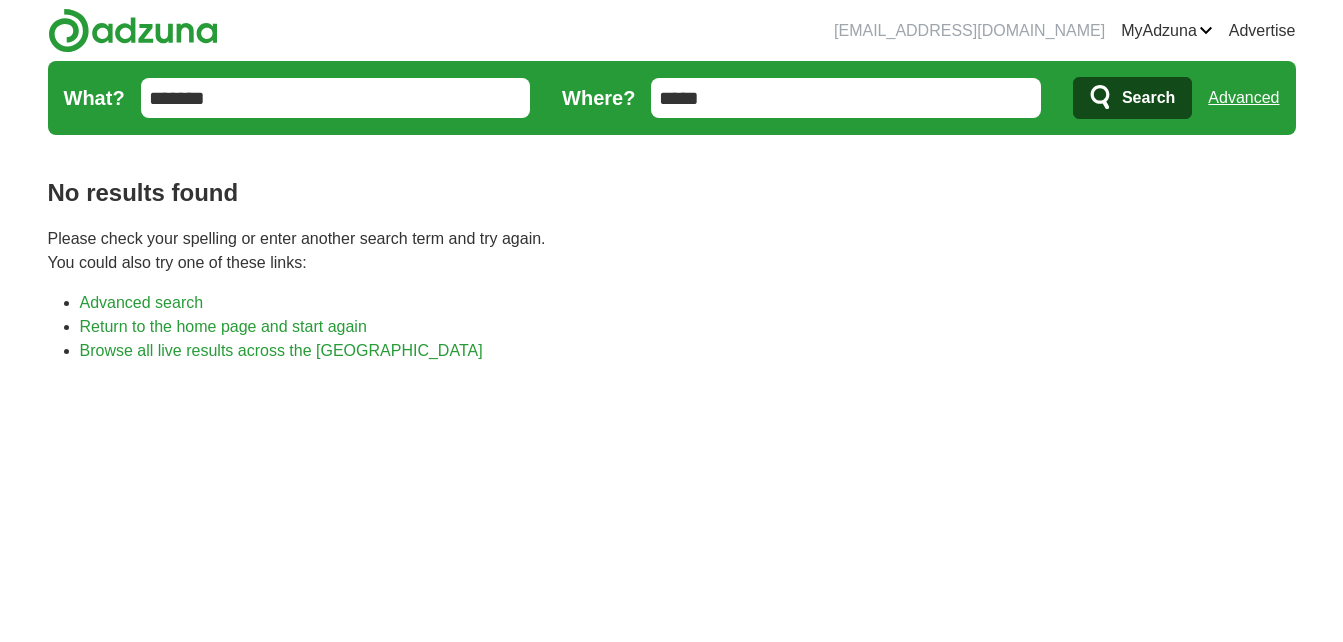click on "*******" at bounding box center (336, 98) 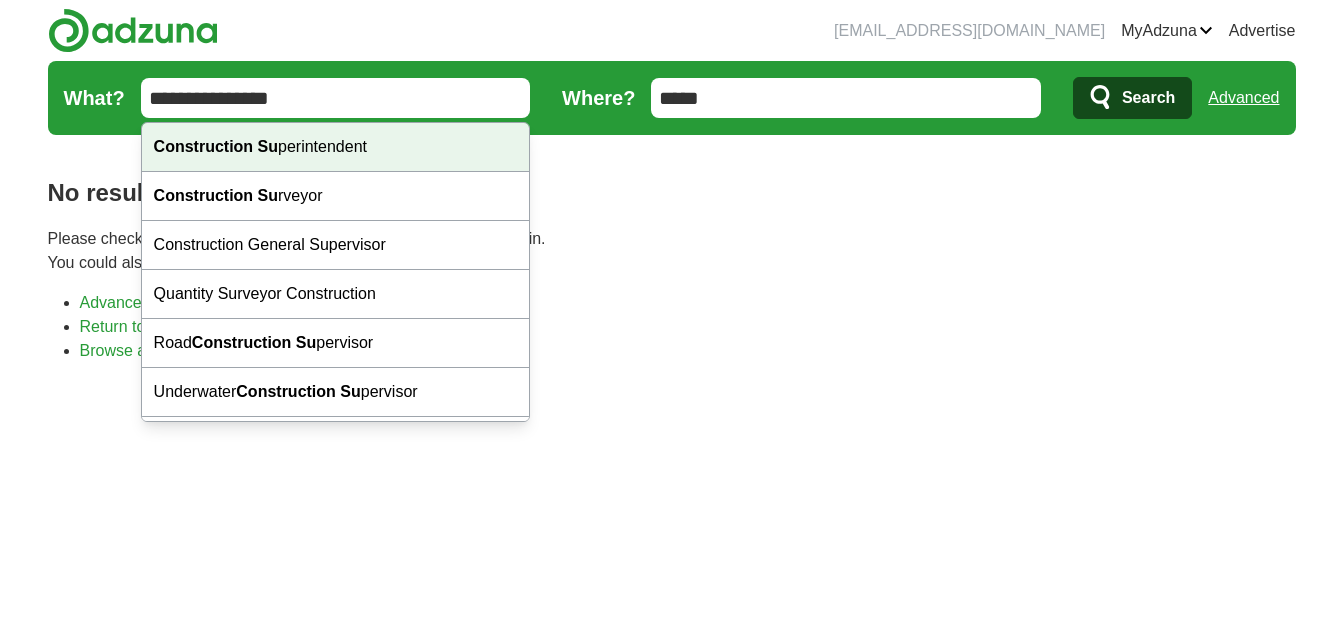 click on "Construction Su perintendent" at bounding box center [336, 147] 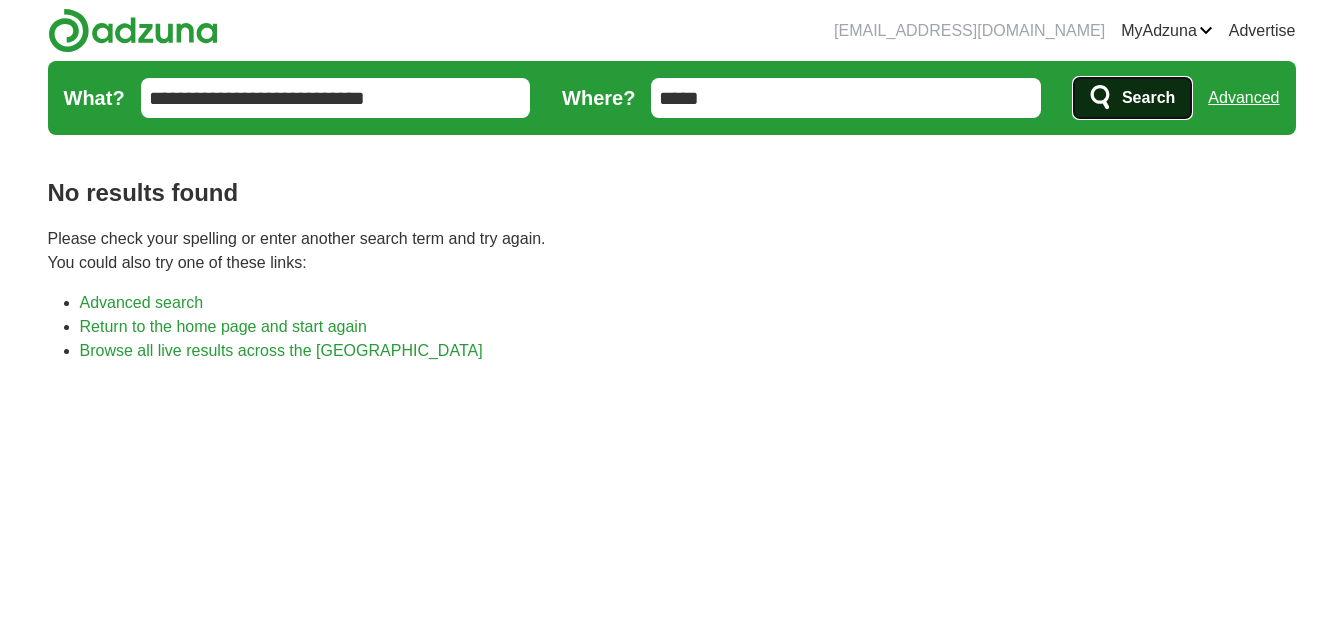 click on "Search" at bounding box center [1148, 98] 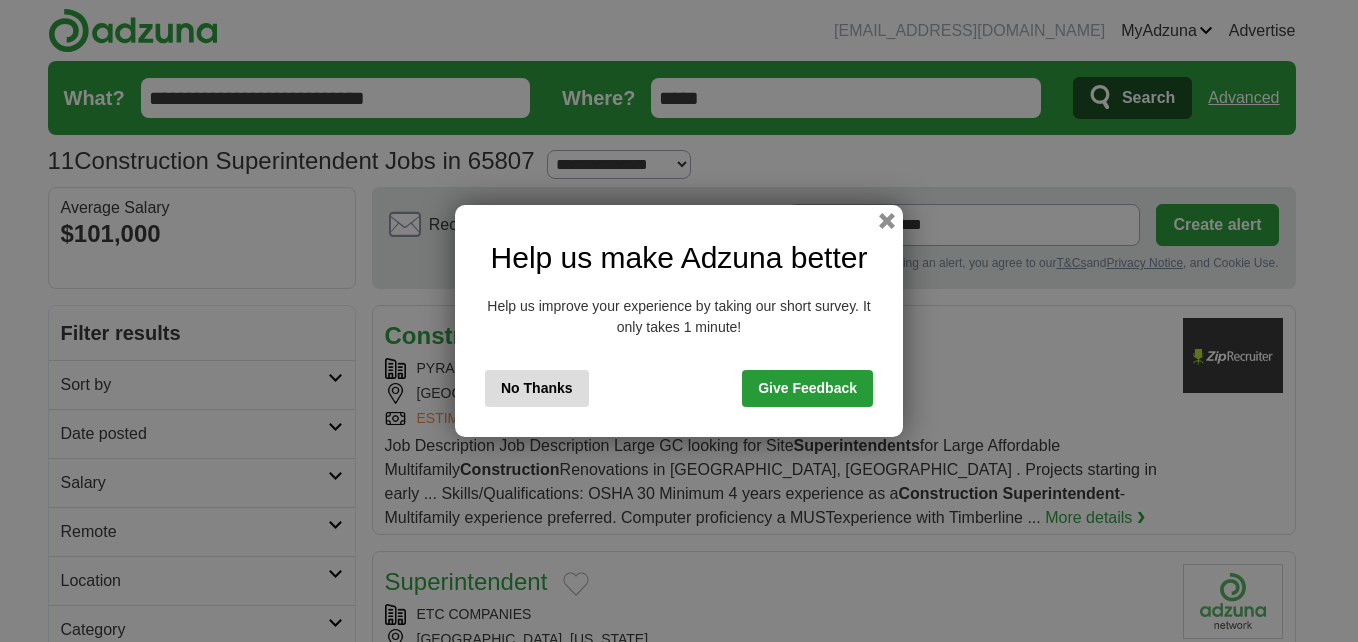 scroll, scrollTop: 0, scrollLeft: 0, axis: both 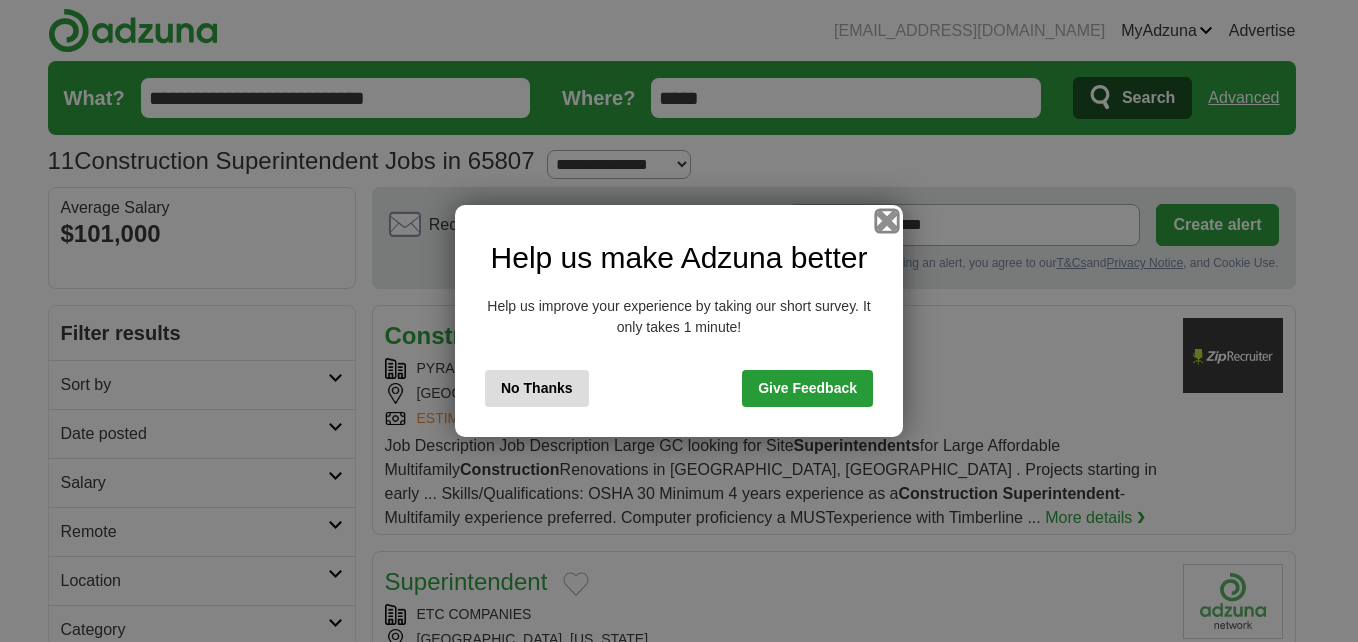 click at bounding box center [887, 221] 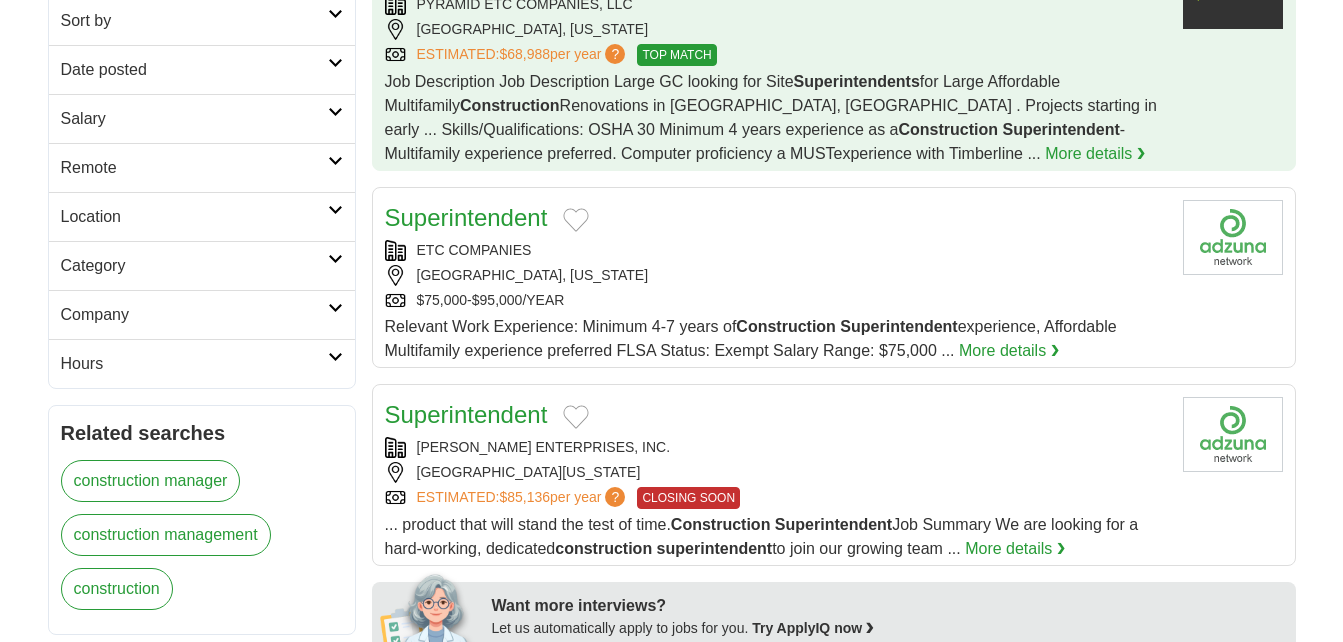 scroll, scrollTop: 365, scrollLeft: 0, axis: vertical 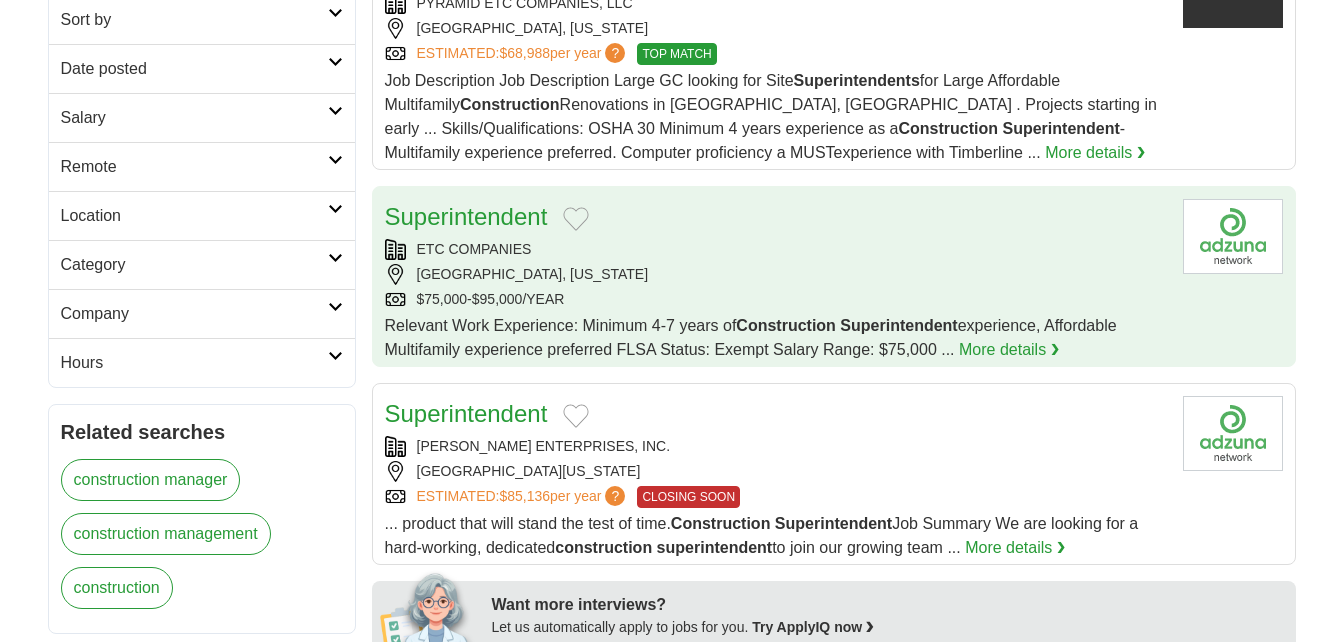 click on "ETC COMPANIES
[GEOGRAPHIC_DATA], [US_STATE]
$75,000-$95,000/YEAR" at bounding box center (776, 274) 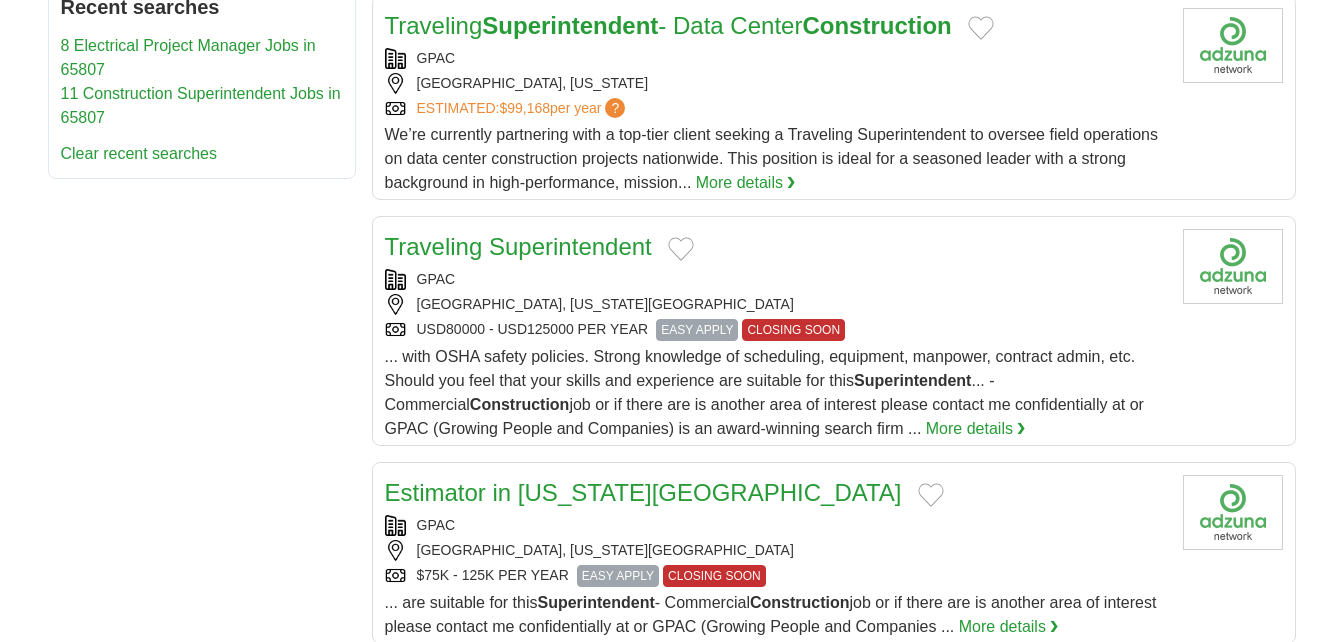 scroll, scrollTop: 1040, scrollLeft: 0, axis: vertical 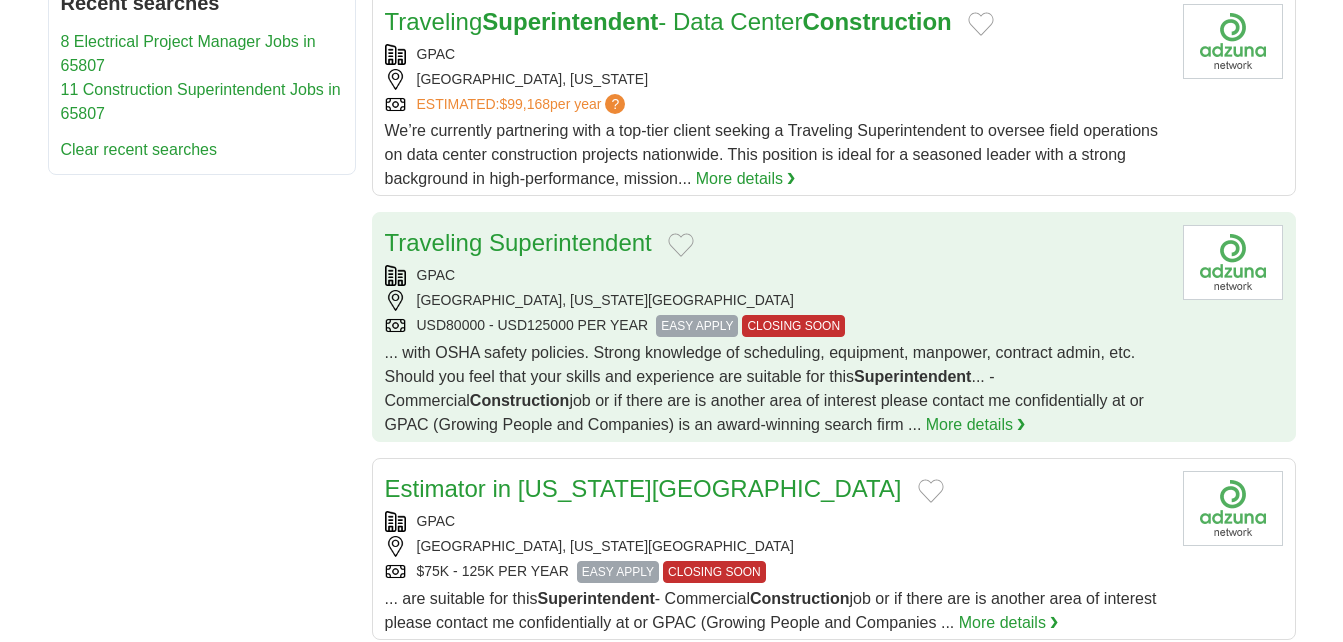 click on "...  with OSHA safety policies. Strong knowledge of scheduling, equipment, manpower, contract admin, etc. Should you feel that your skills and experience are suitable for this  Superintendent  ...  - Commercial  Construction  job or if there are is another area of interest please contact me confidentially at or GPAC (Growing People and Companies) is an award-winning search firm ..." at bounding box center [764, 388] 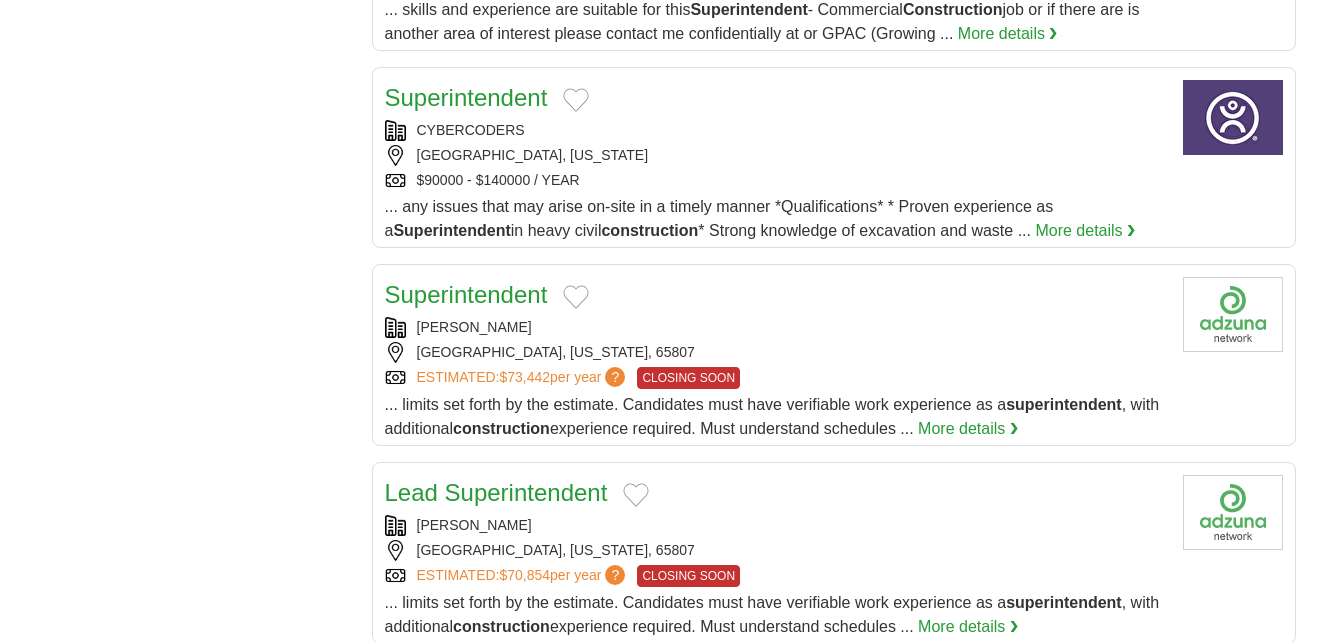 scroll, scrollTop: 1926, scrollLeft: 0, axis: vertical 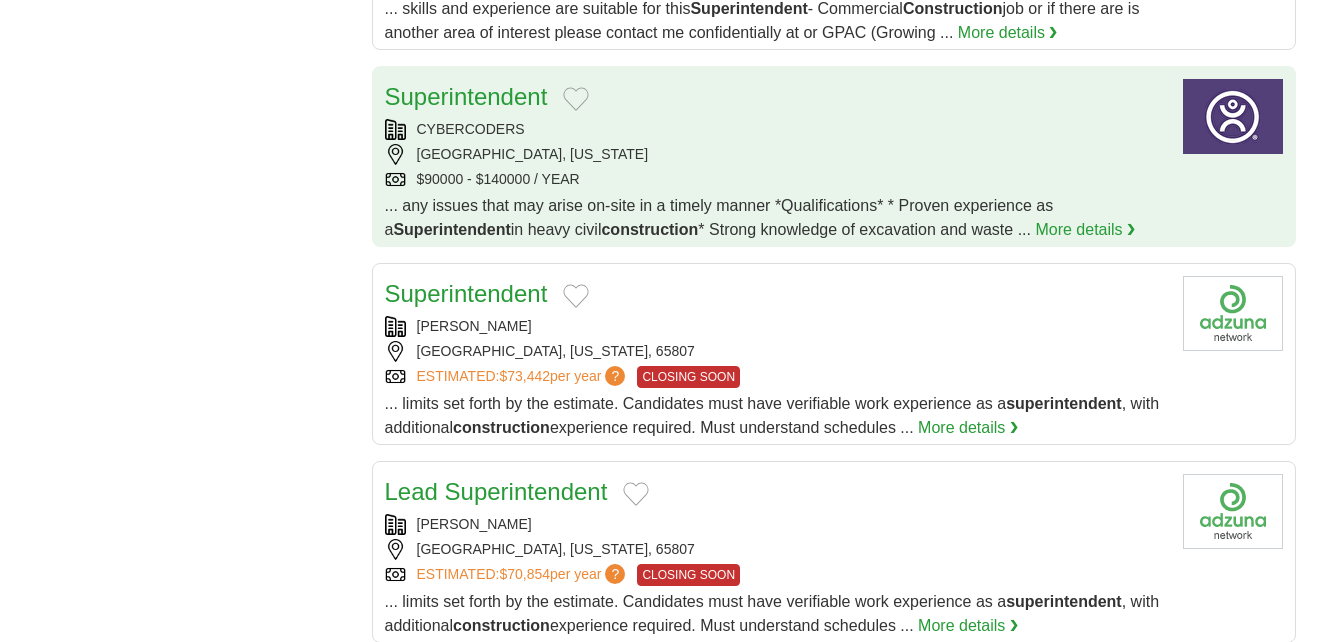 click on "$90000 - $140000 / YEAR" at bounding box center [776, 179] 